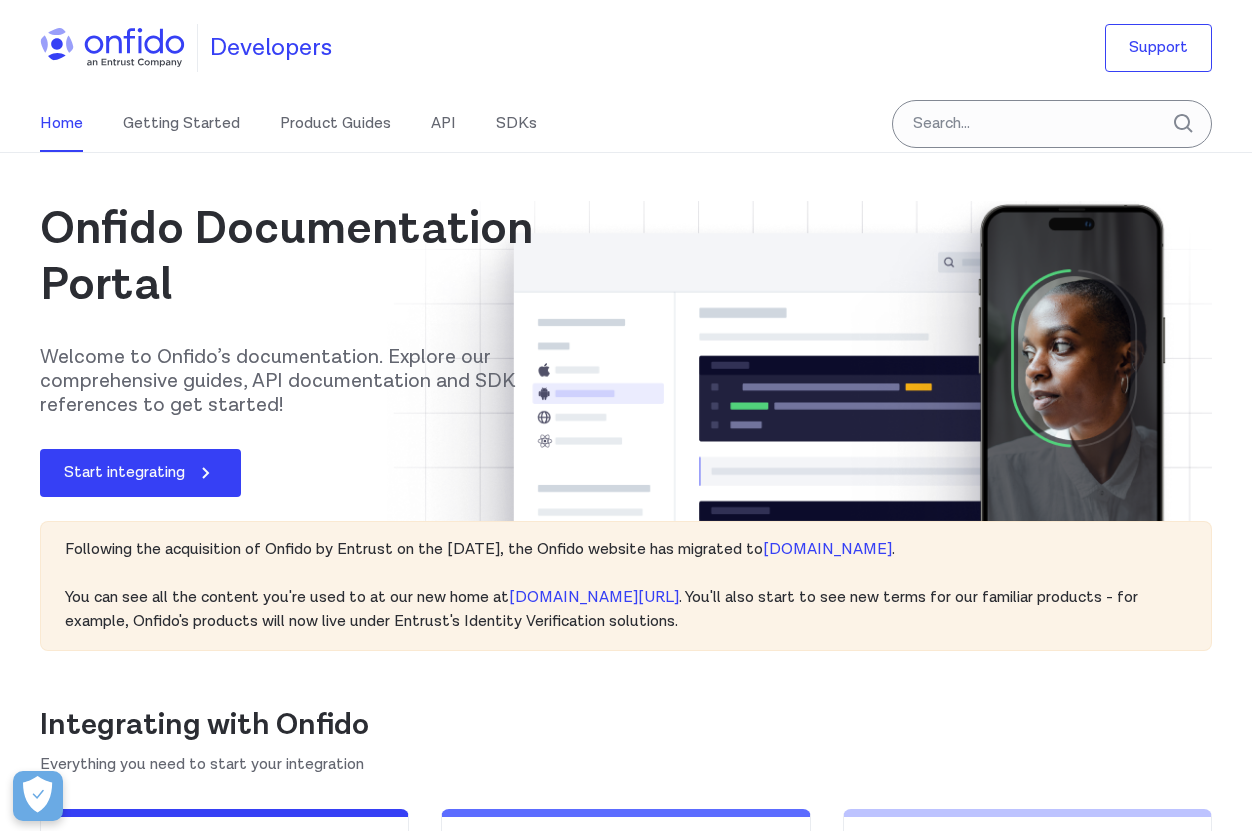 scroll, scrollTop: 0, scrollLeft: 0, axis: both 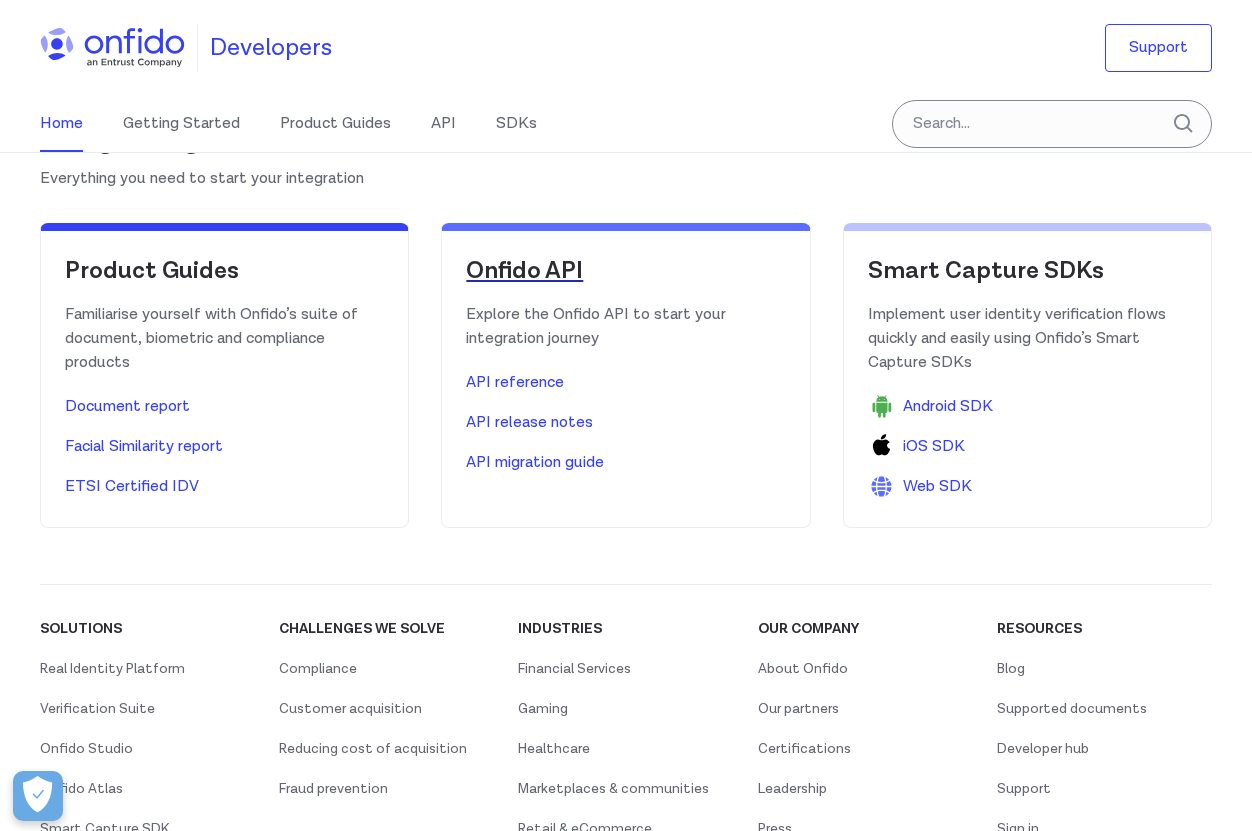 click on "Onfido API" at bounding box center [625, 271] 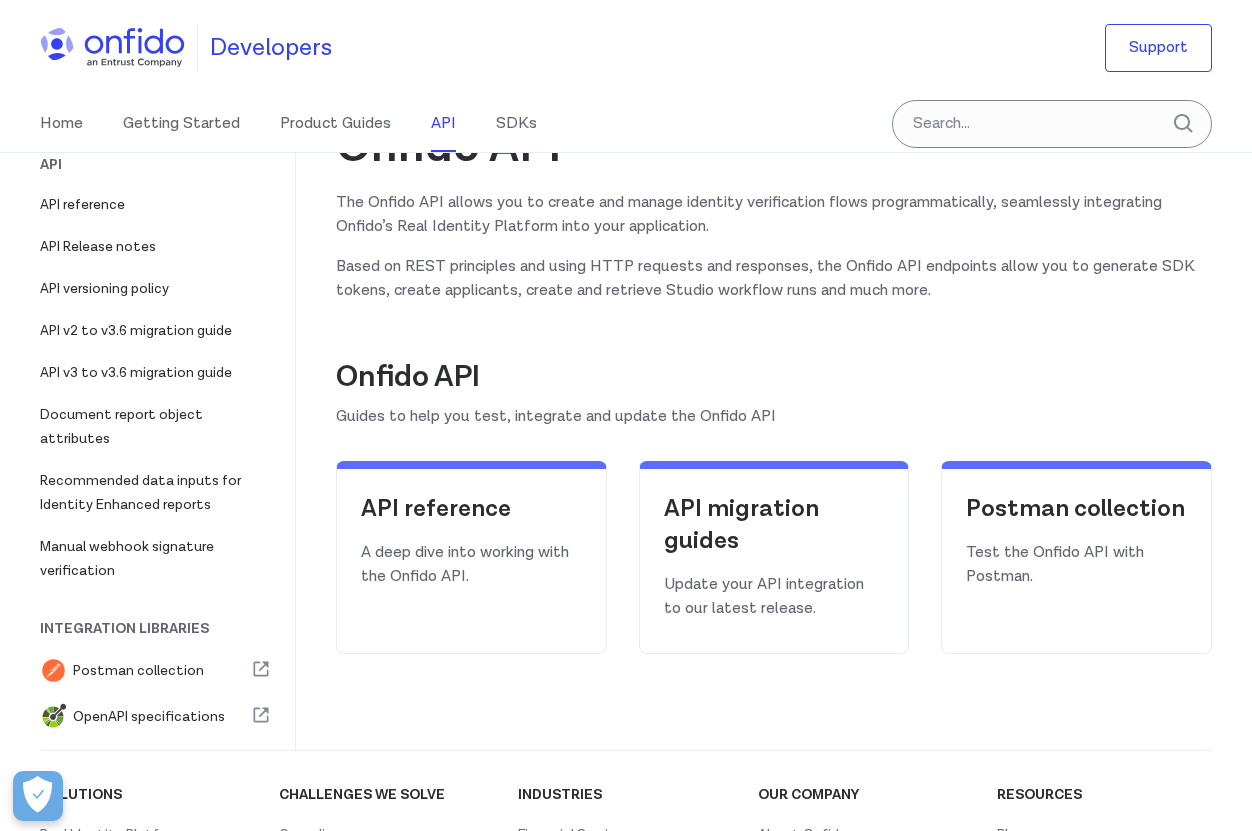 scroll, scrollTop: 0, scrollLeft: 0, axis: both 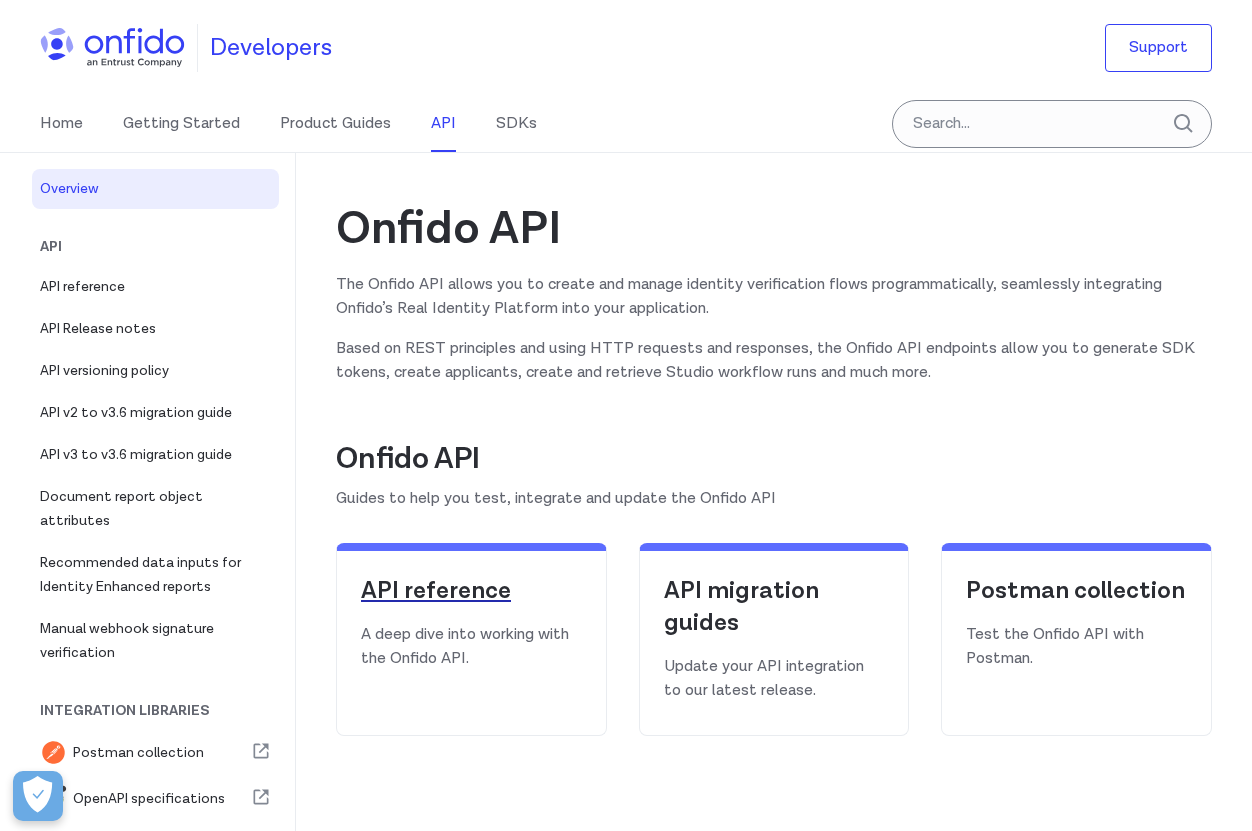 click on "API reference" at bounding box center [471, 591] 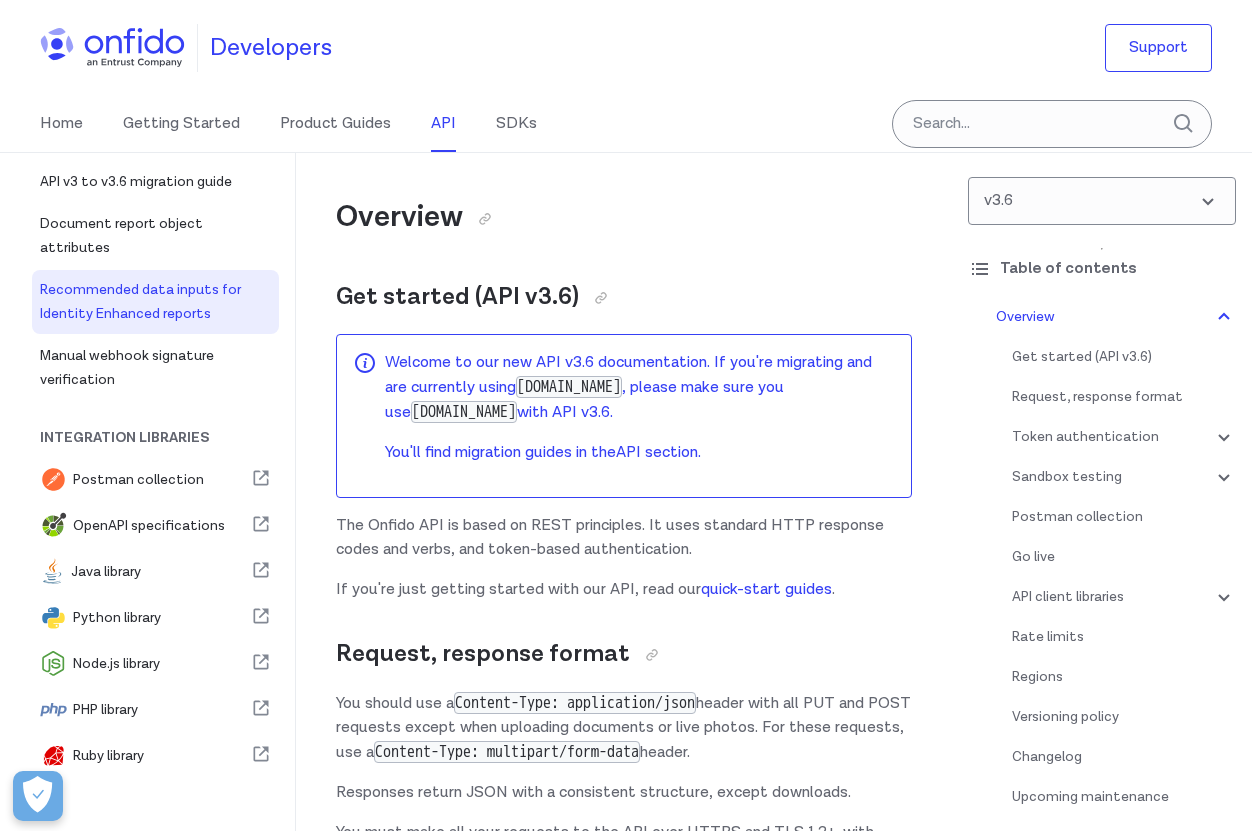 scroll, scrollTop: 276, scrollLeft: 0, axis: vertical 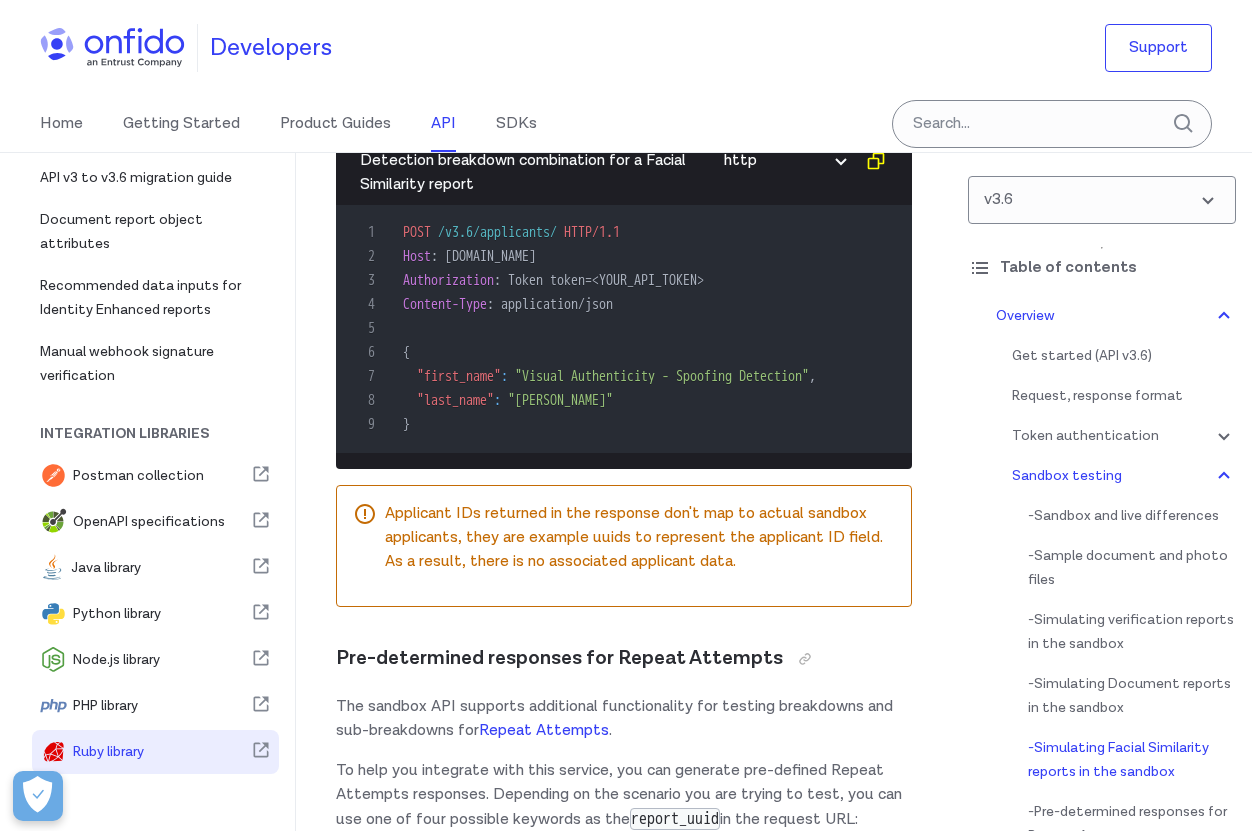 click 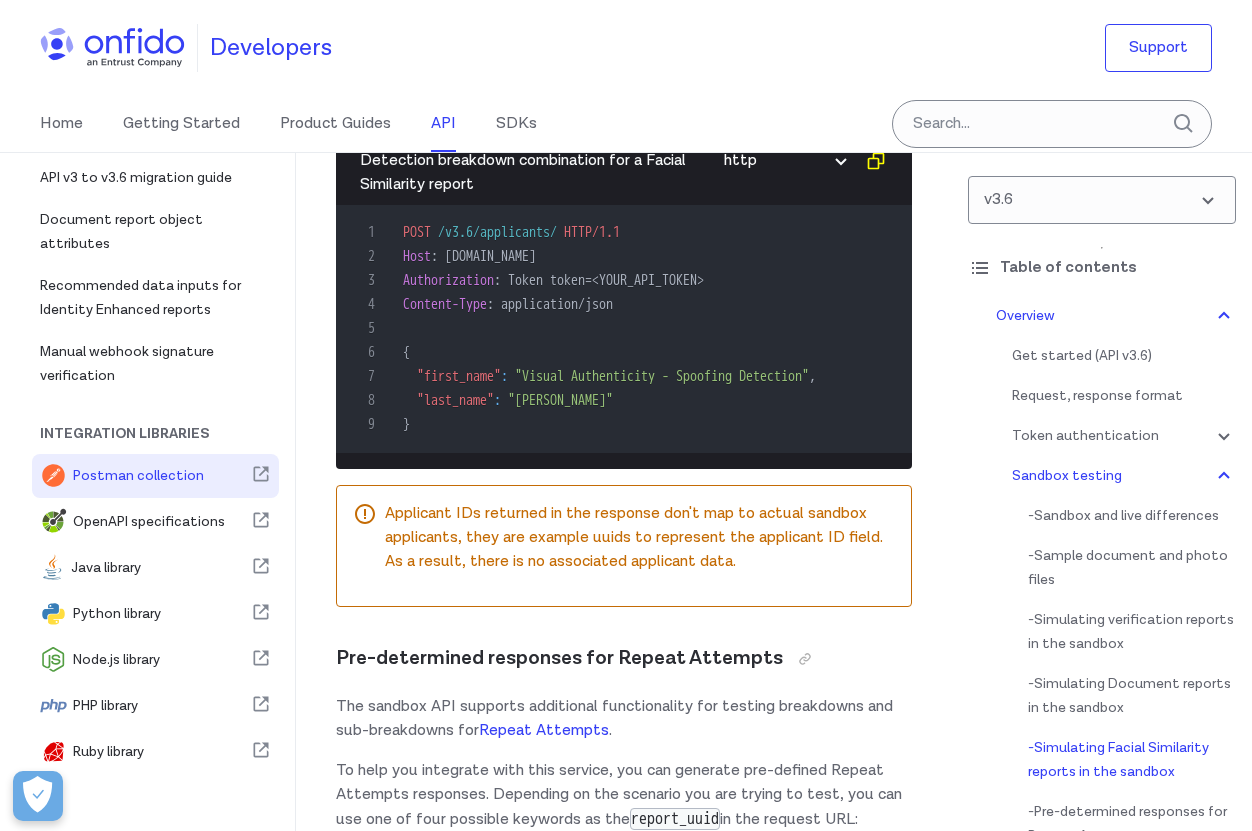 click 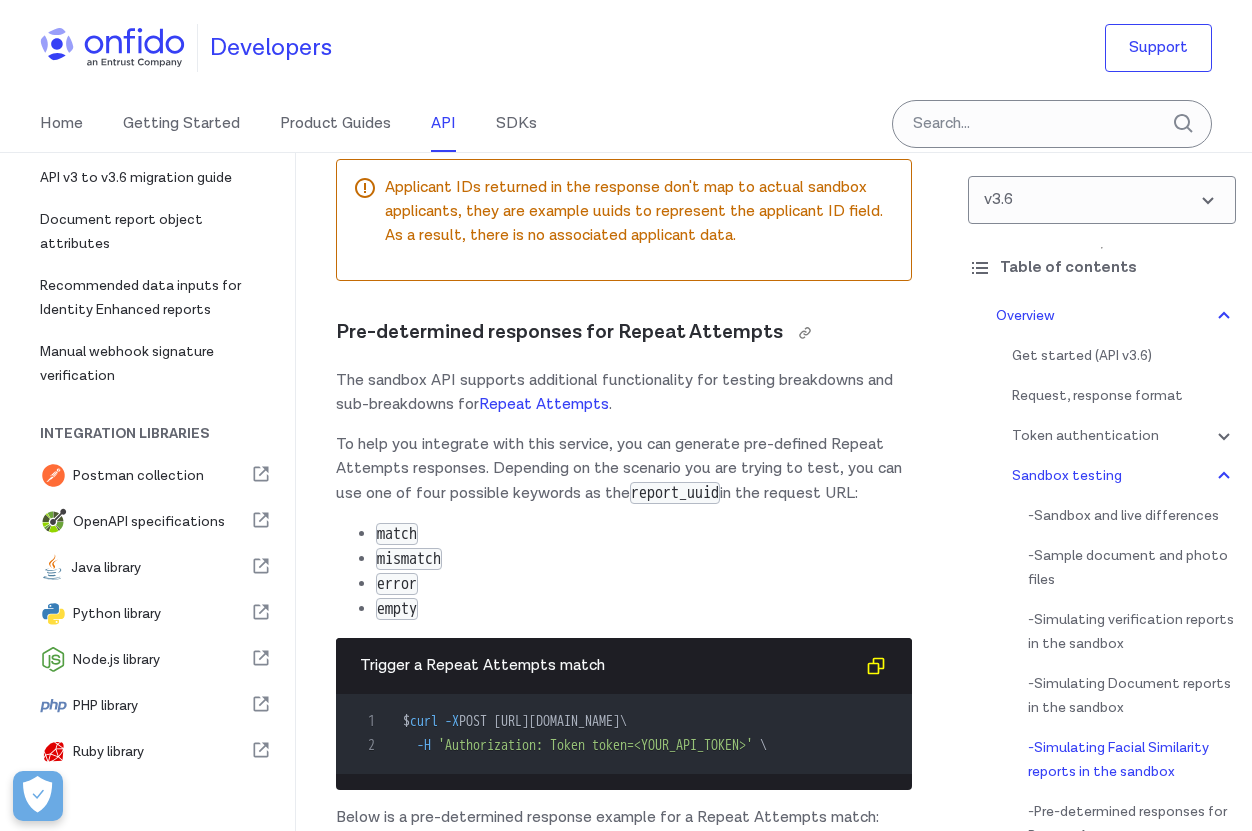 scroll, scrollTop: 11022, scrollLeft: 0, axis: vertical 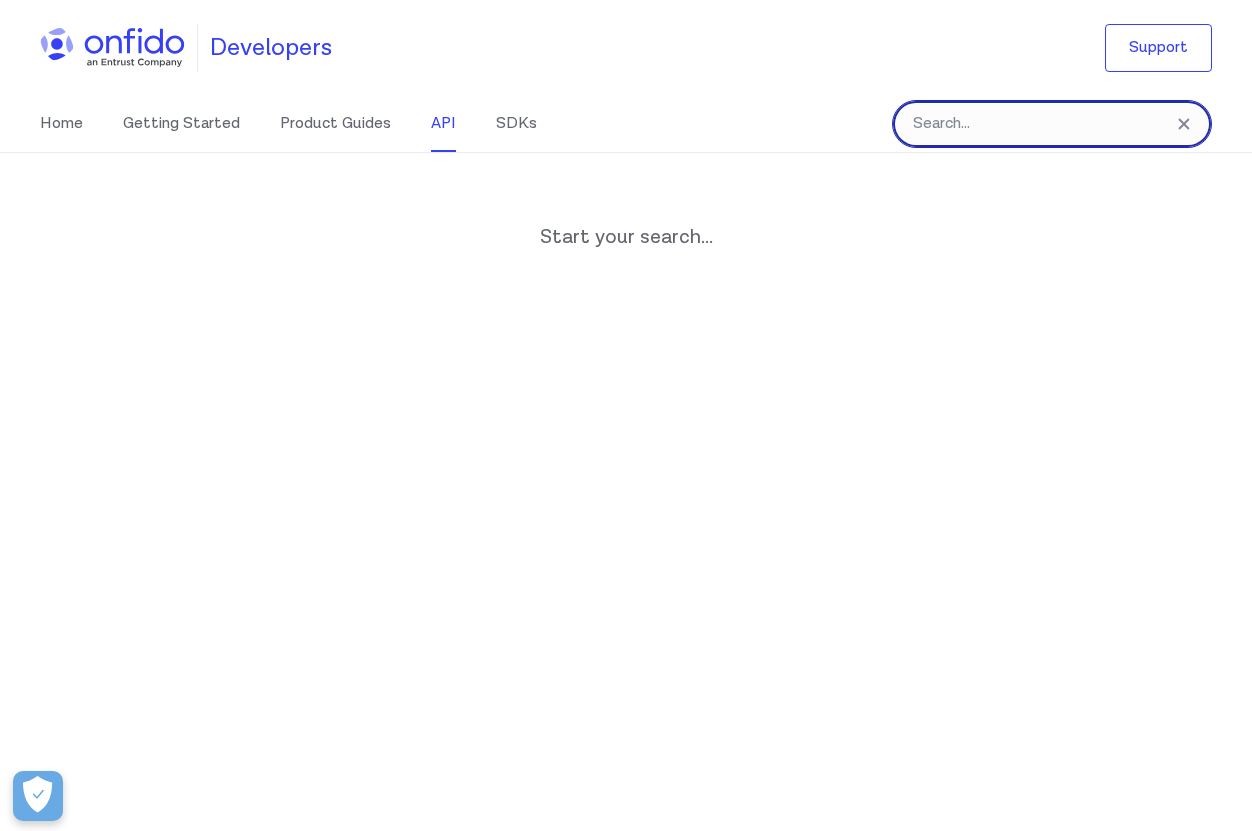 click at bounding box center (1052, 124) 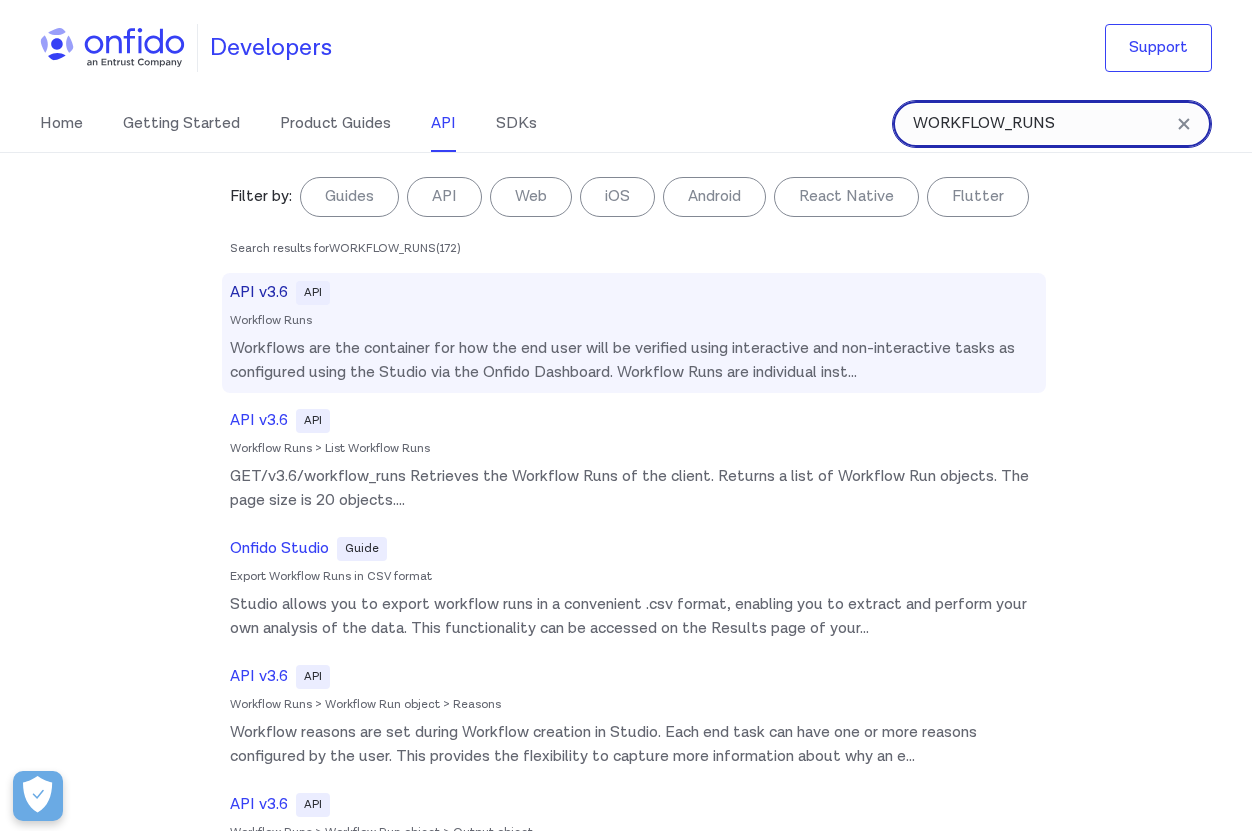 type on "WORKFLOW_RUNS" 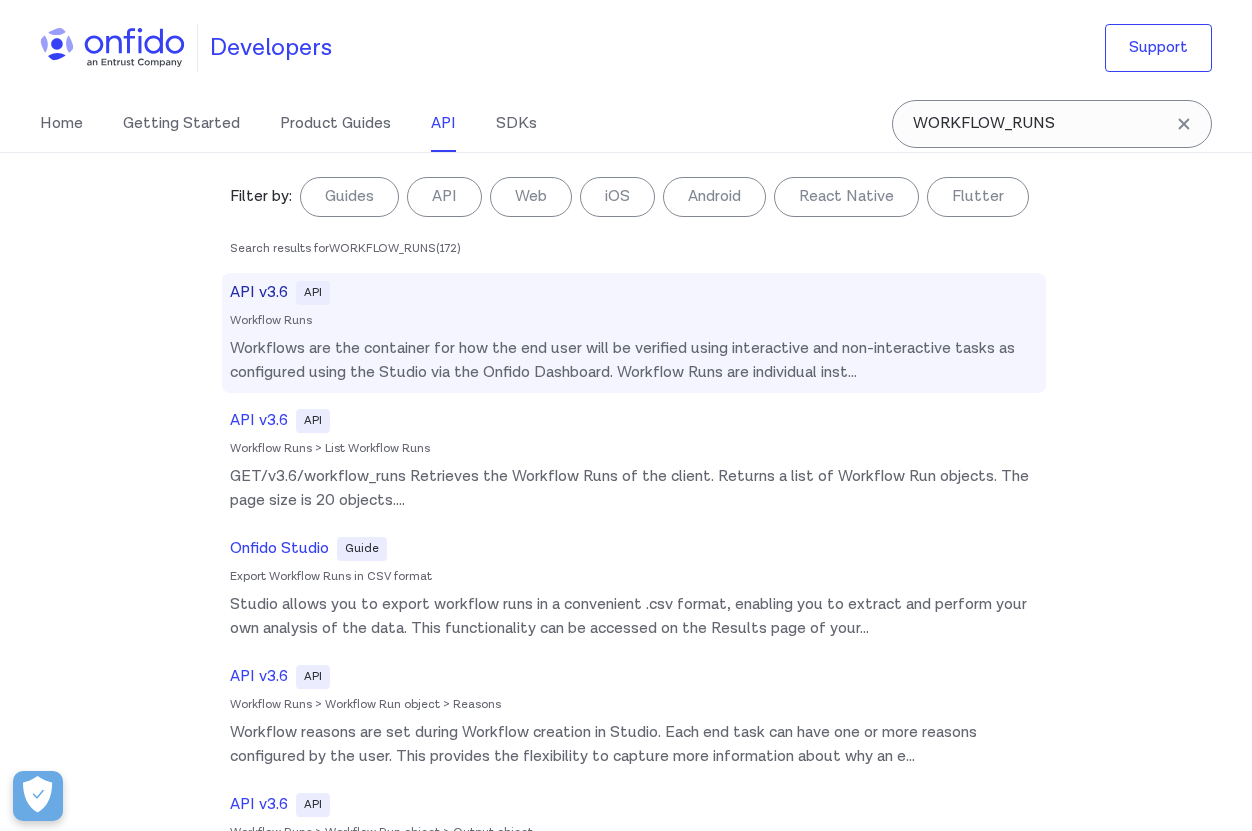 click on "API v3.6" at bounding box center (259, 293) 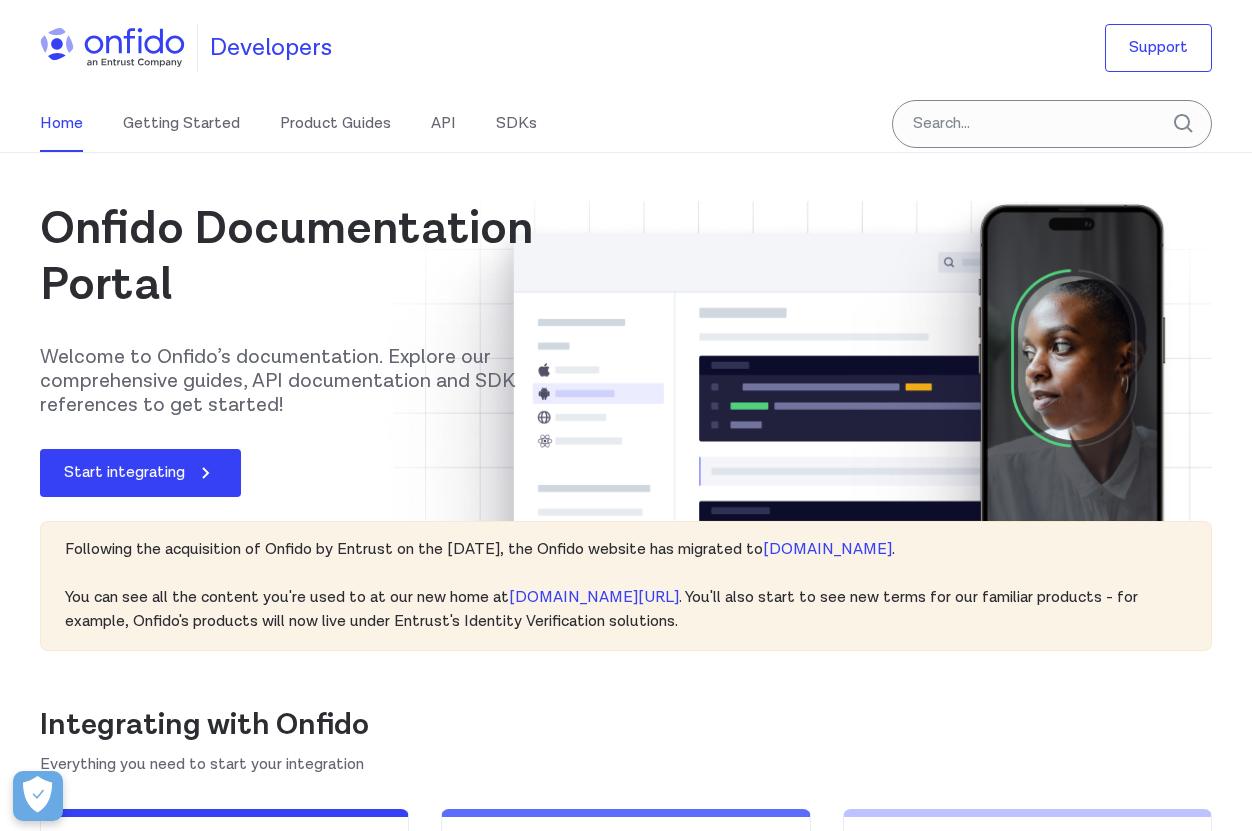 scroll, scrollTop: 0, scrollLeft: 0, axis: both 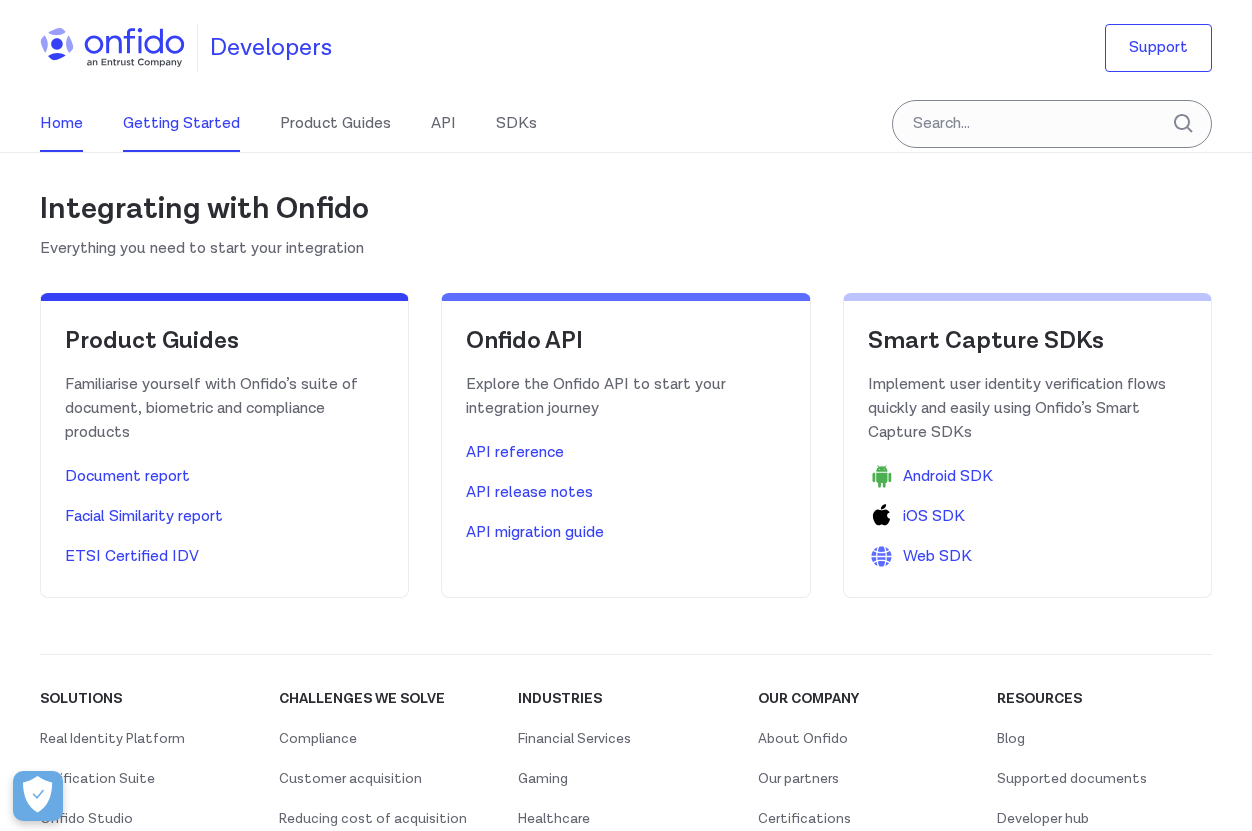 click on "Getting Started" at bounding box center [181, 124] 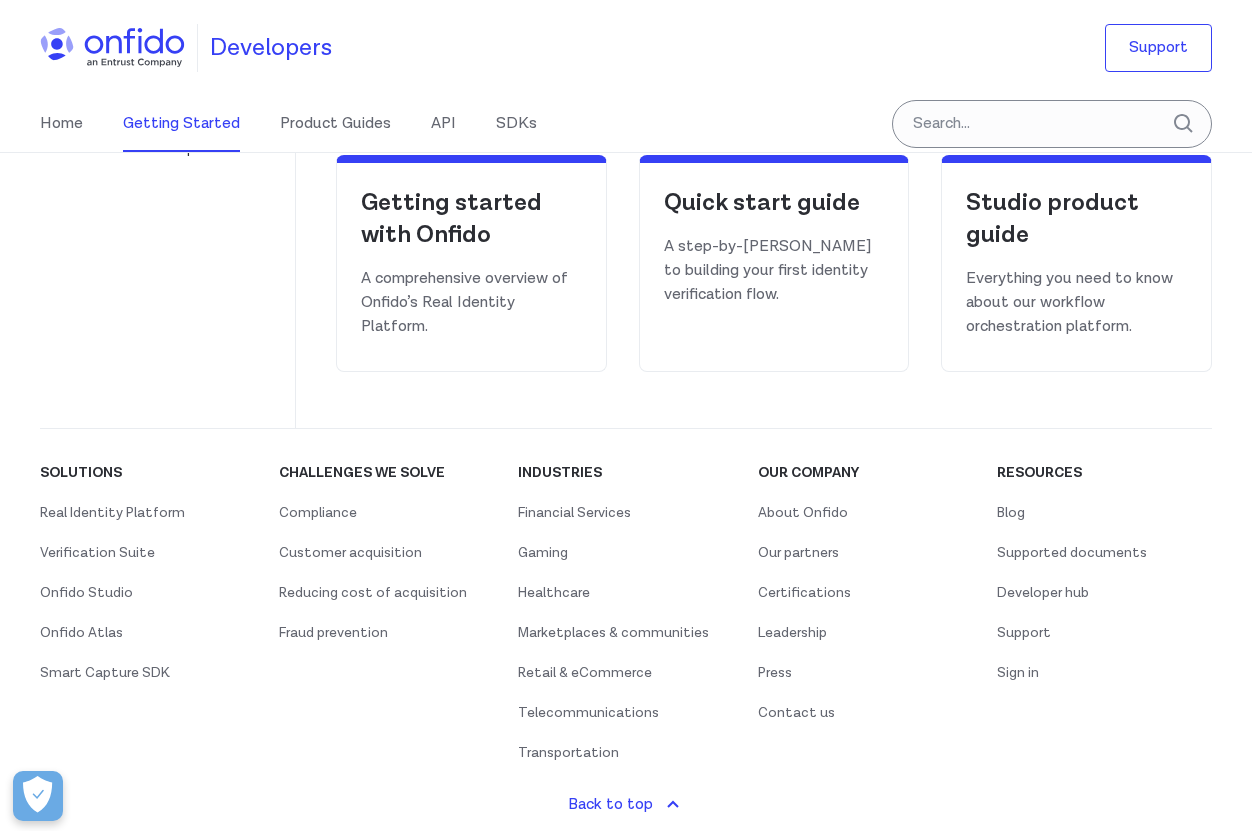 scroll, scrollTop: 0, scrollLeft: 0, axis: both 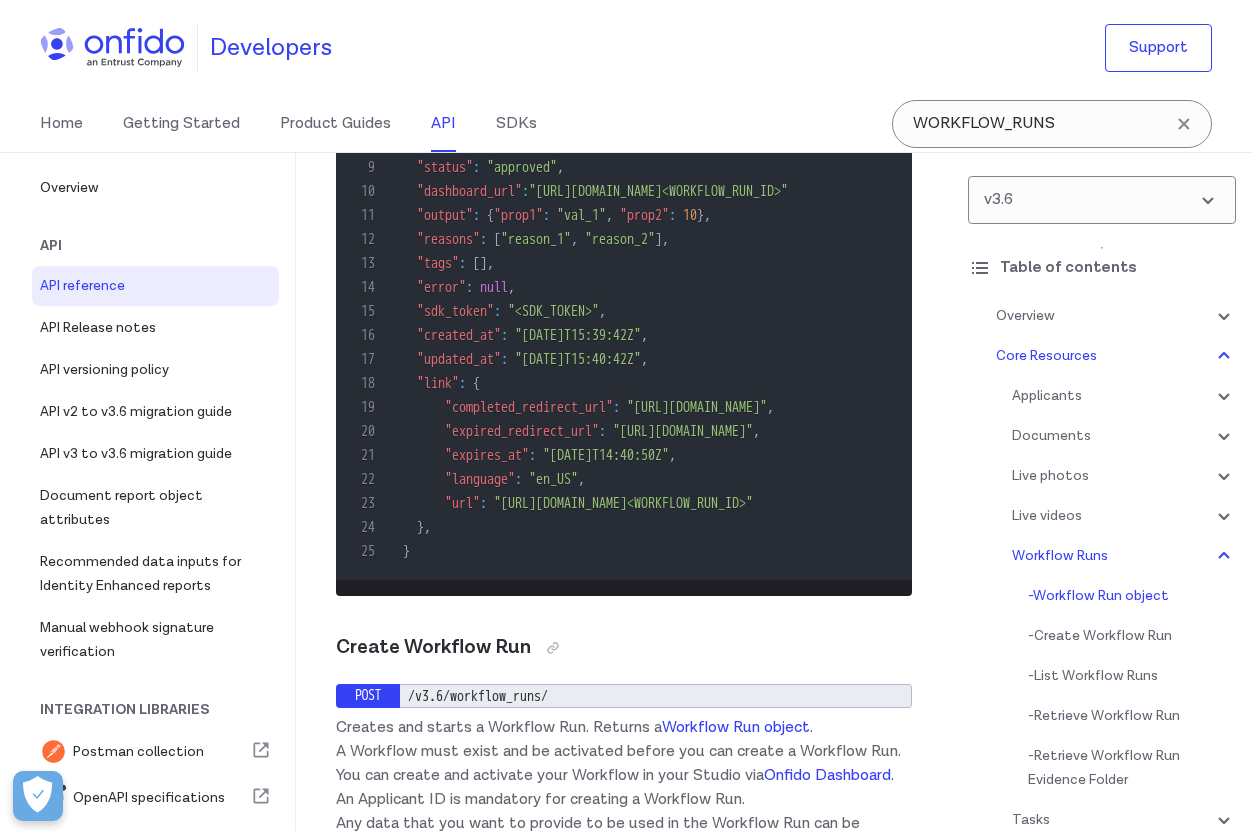 click on "string  A textual description of the error." at bounding box center [705, -929] 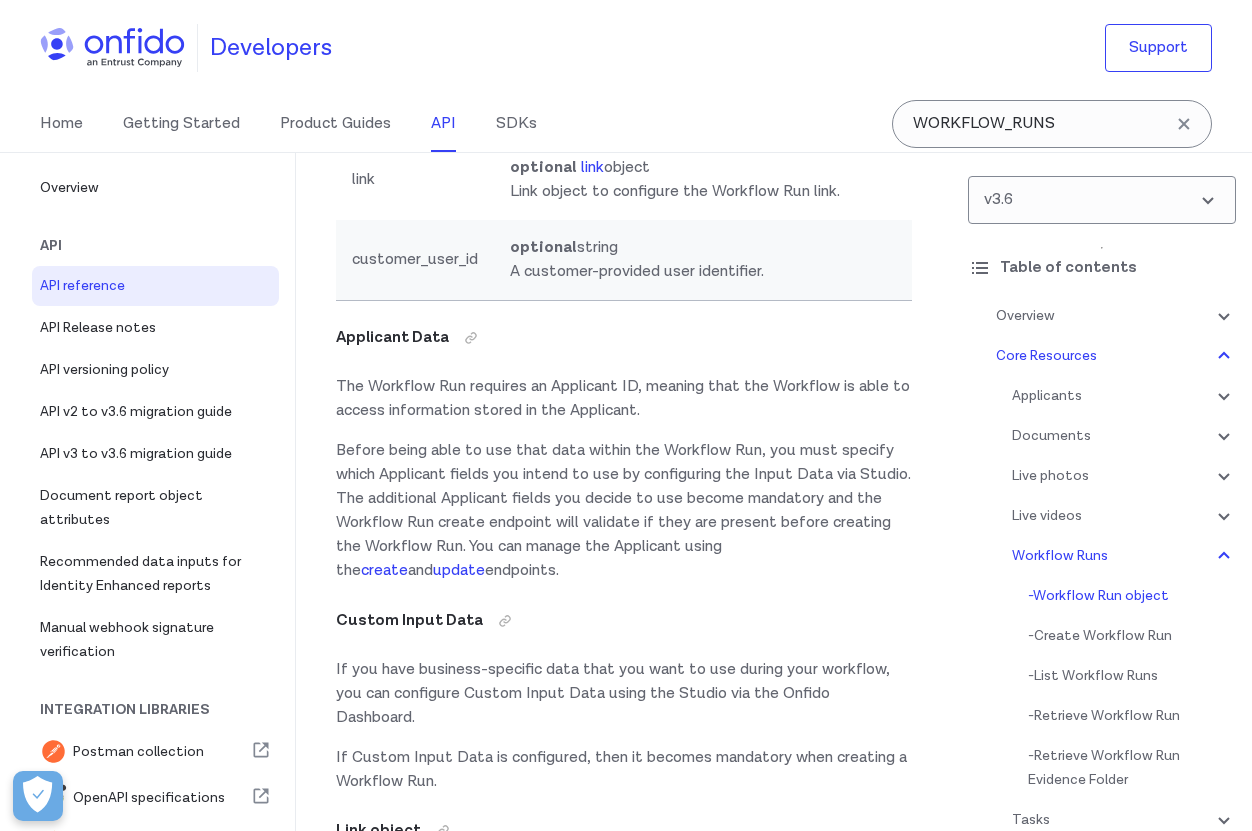 scroll, scrollTop: 58710, scrollLeft: 0, axis: vertical 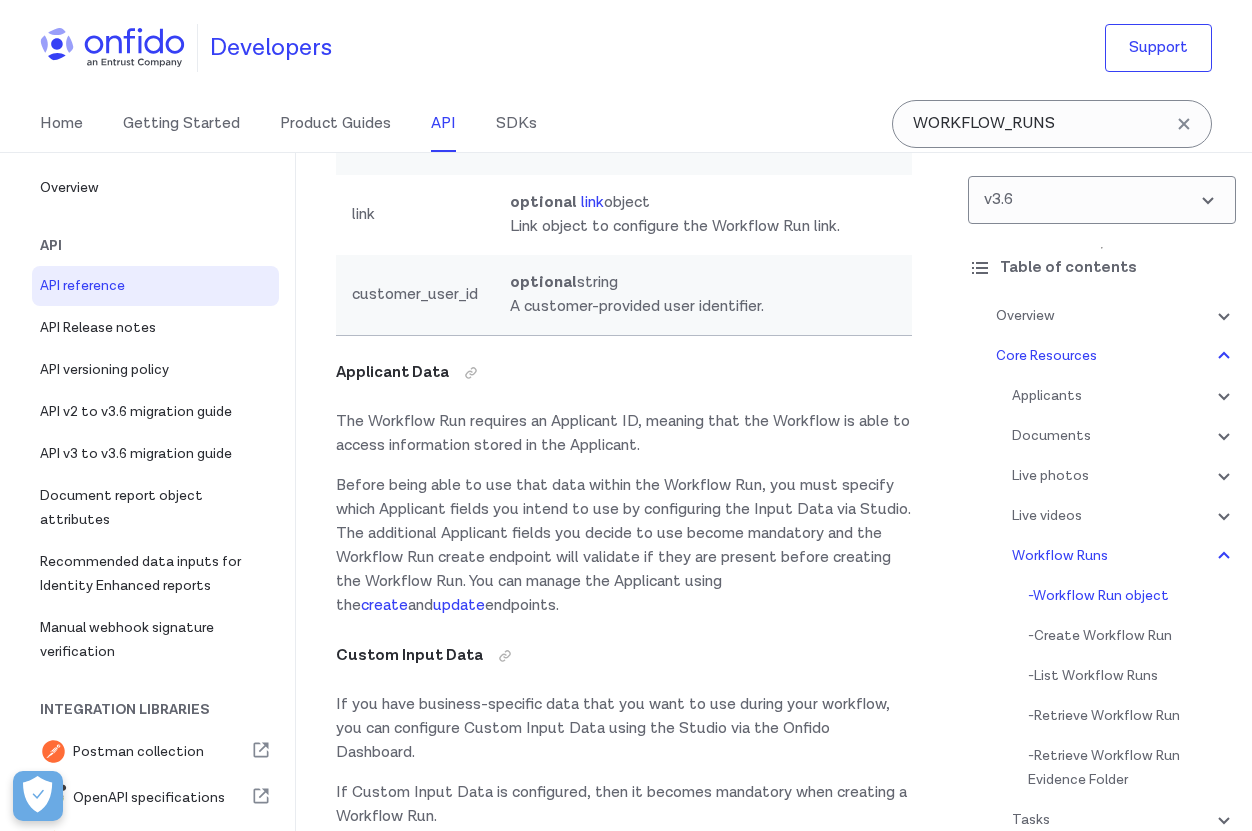 click on ""workflow_id"" at bounding box center [462, -1196] 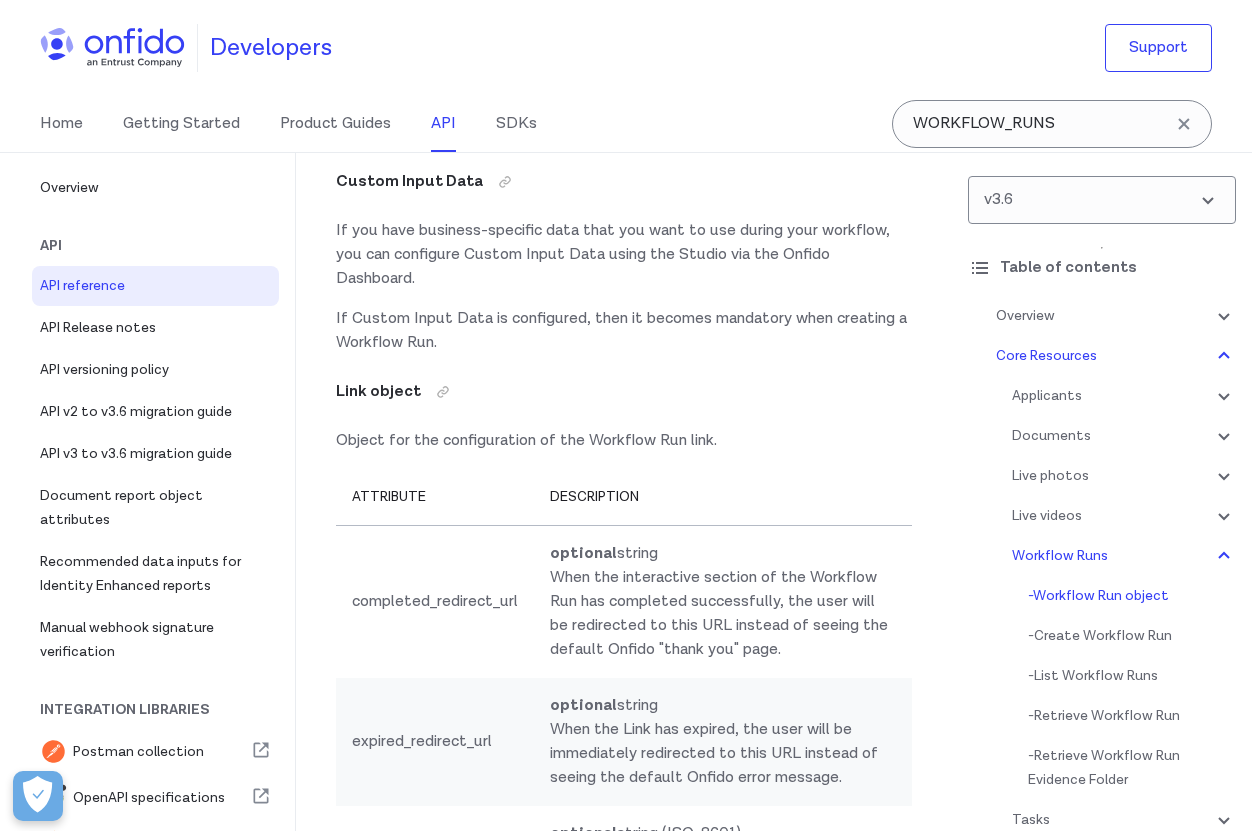 scroll, scrollTop: 59181, scrollLeft: 0, axis: vertical 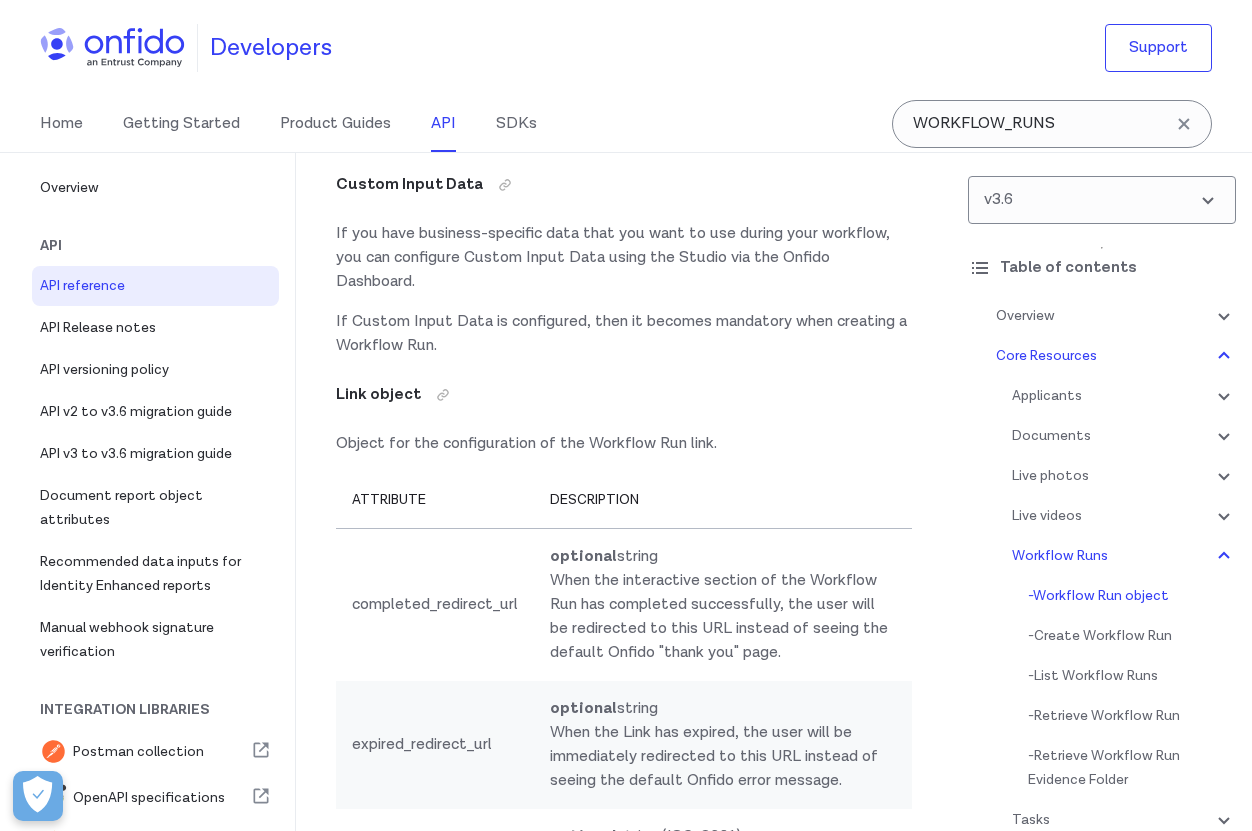 click on "Applicant object" at bounding box center (434, -899) 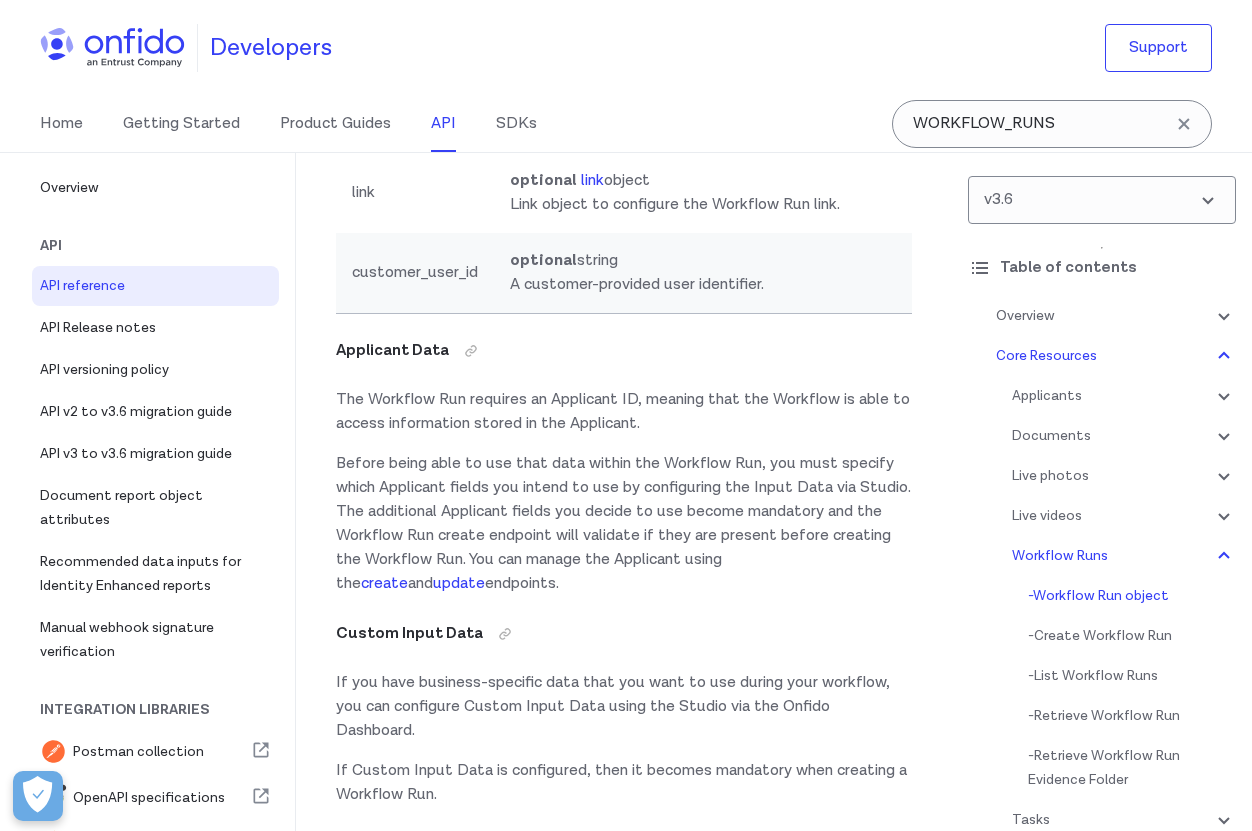 scroll, scrollTop: 58744, scrollLeft: 0, axis: vertical 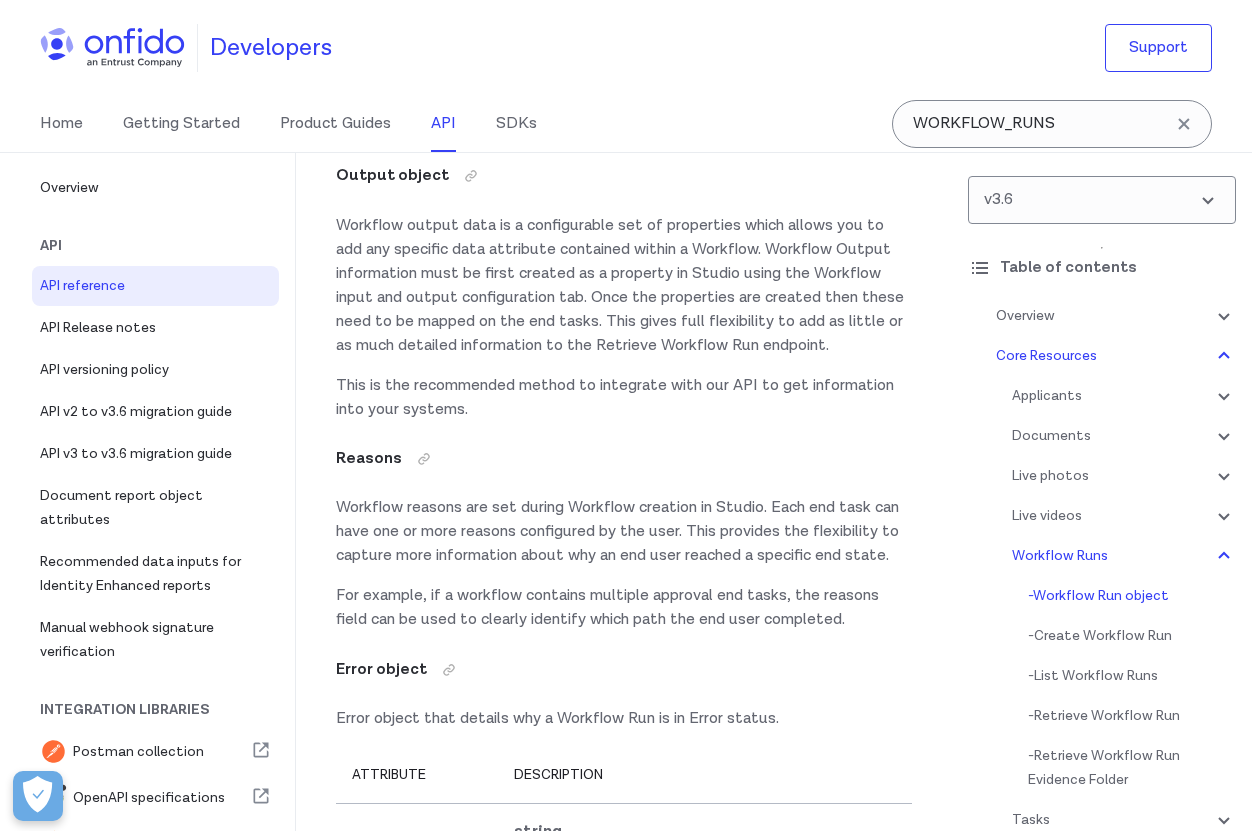click on "string (UUID)  The unique identifier for the Workflow." at bounding box center (808, -936) 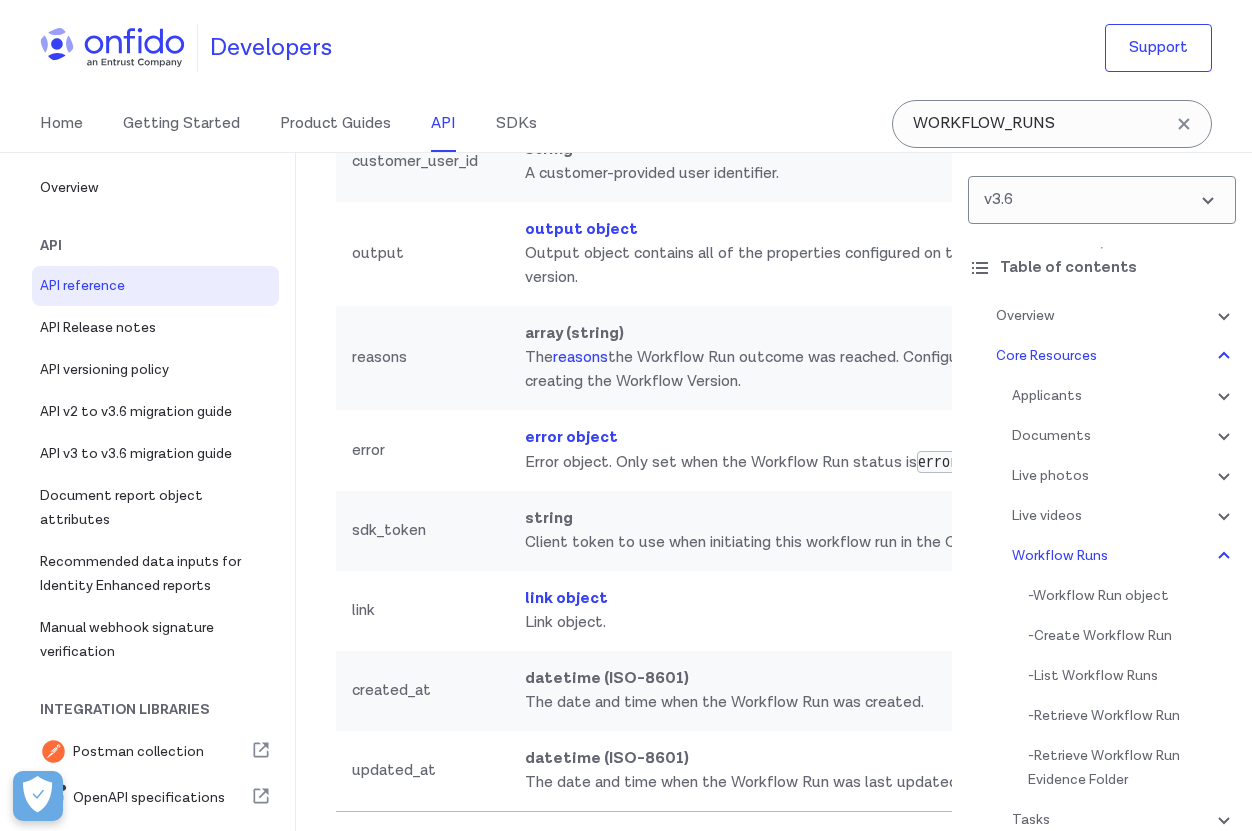 scroll, scrollTop: 54865, scrollLeft: 0, axis: vertical 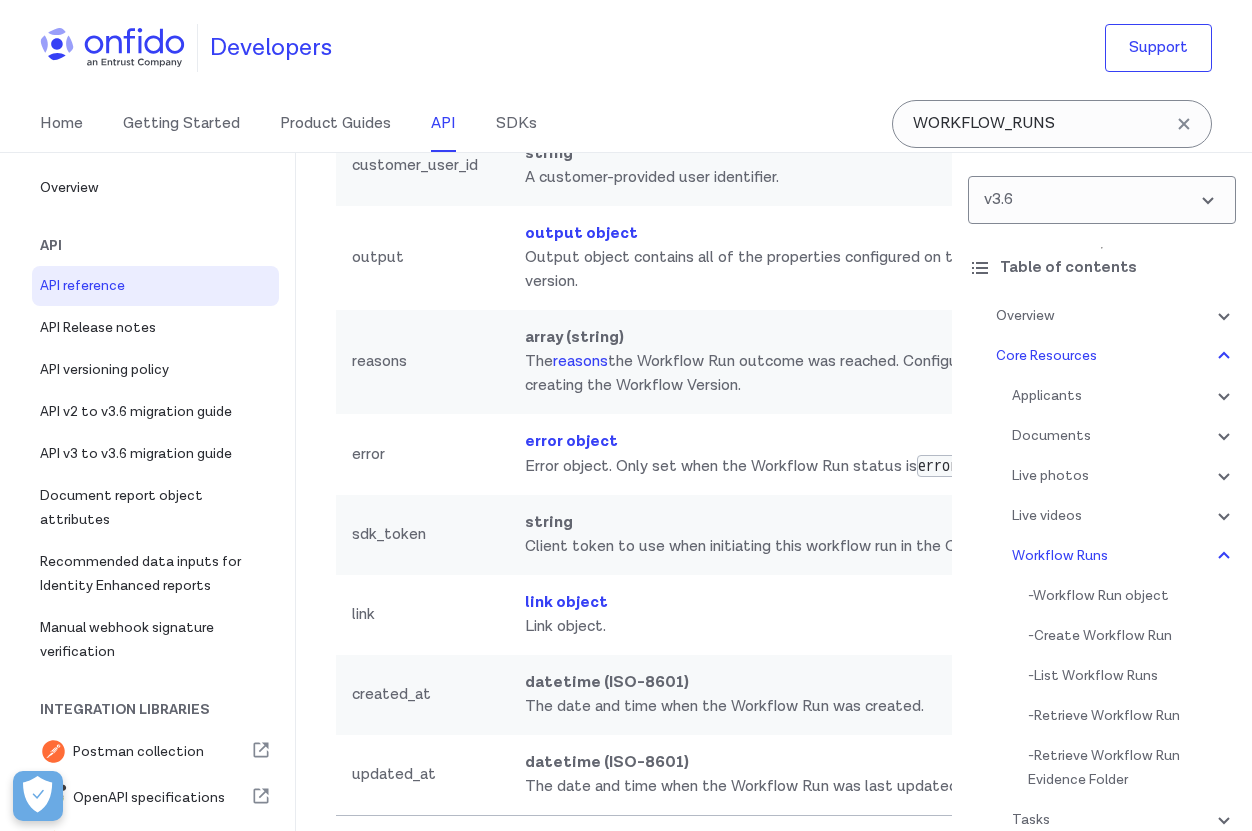 click on "processing" at bounding box center (407, -1073) 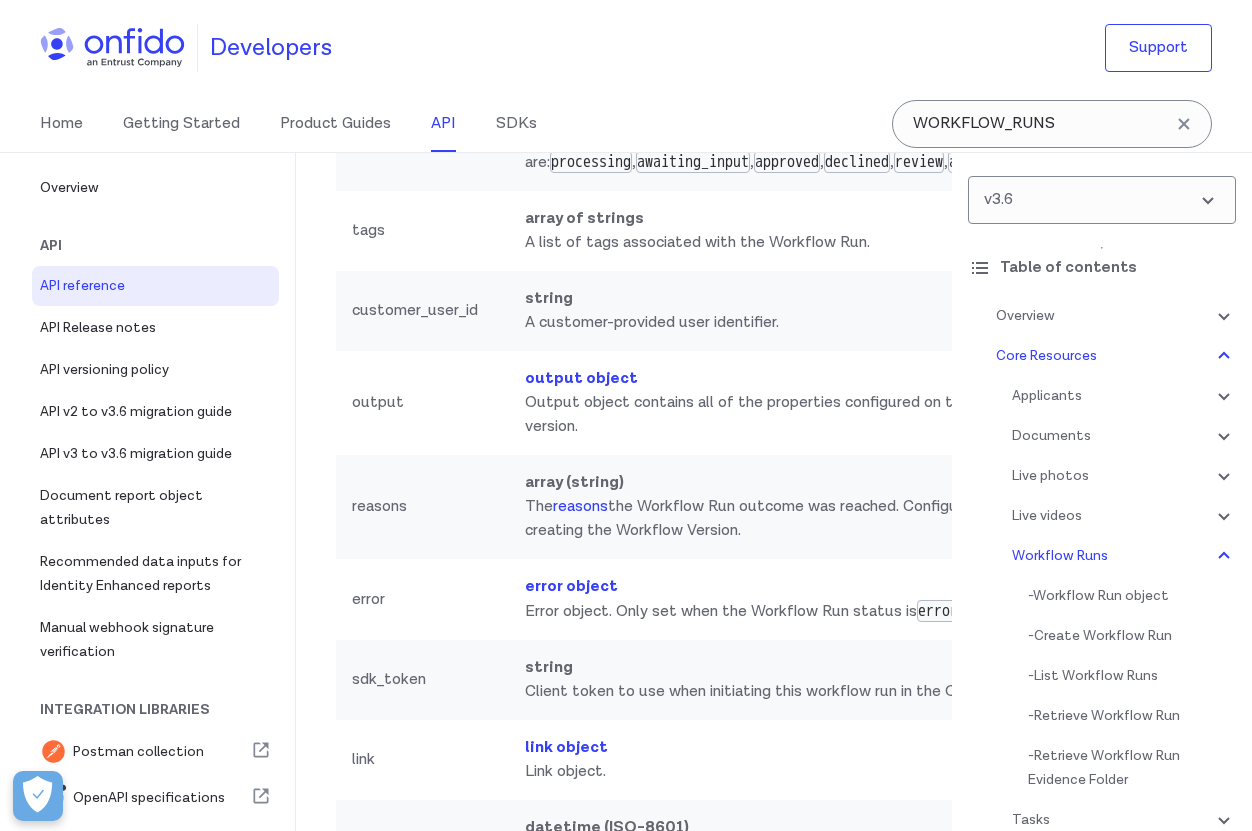 scroll, scrollTop: 54714, scrollLeft: 0, axis: vertical 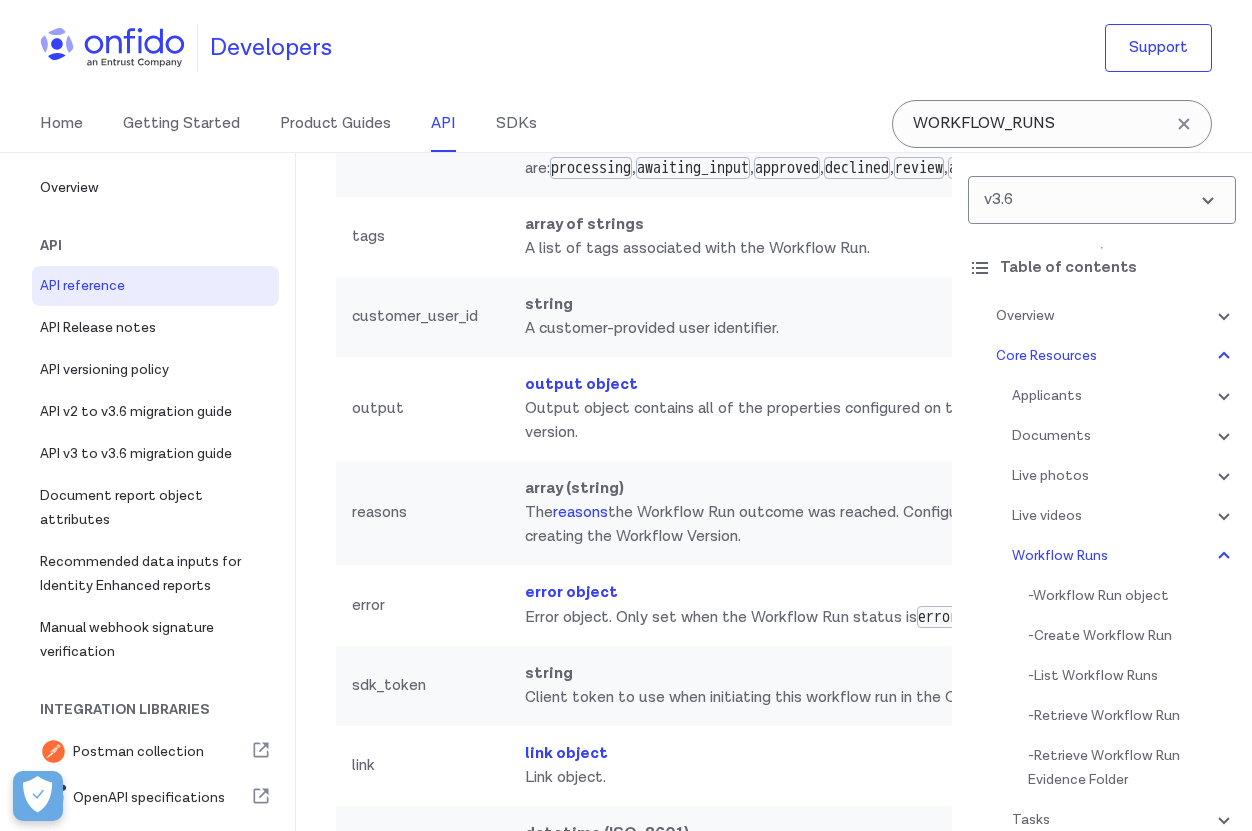 click on "awaiting_input" at bounding box center (407, -1027) 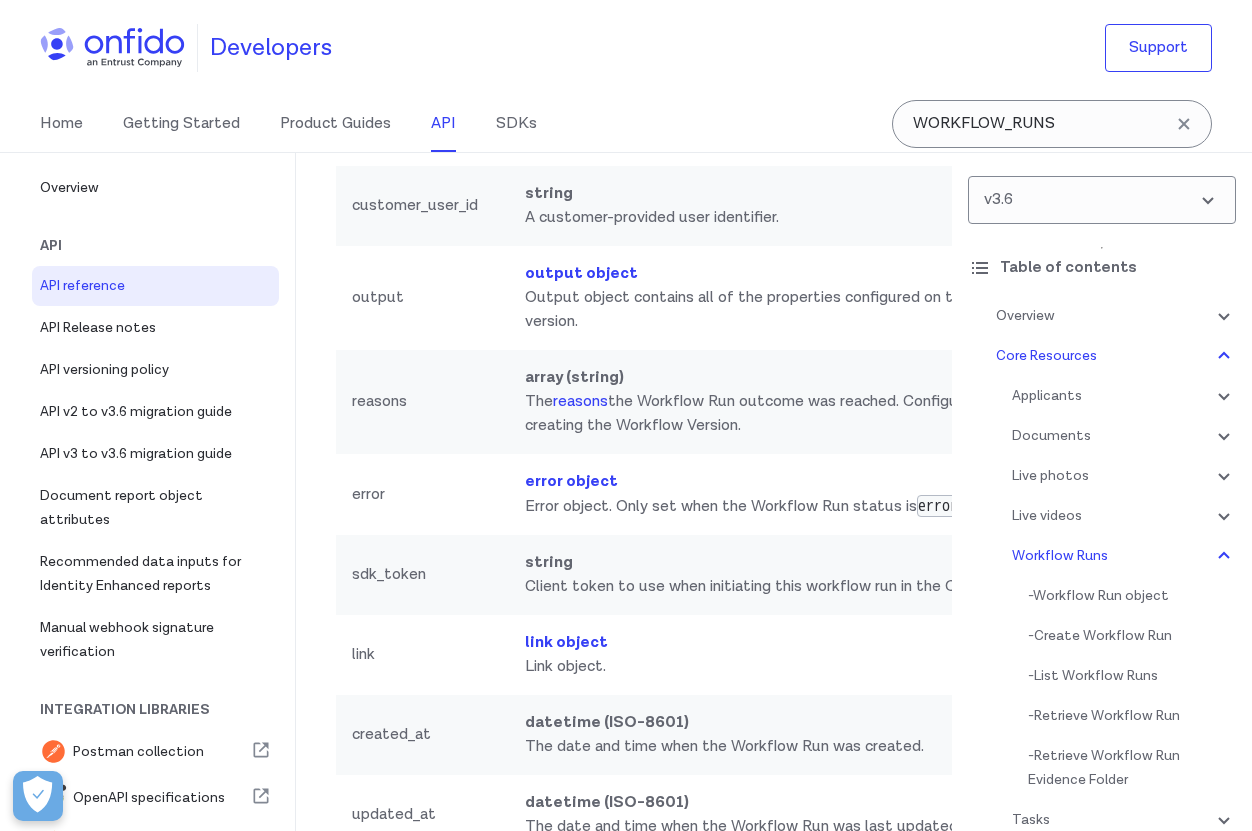 scroll, scrollTop: 54860, scrollLeft: 0, axis: vertical 